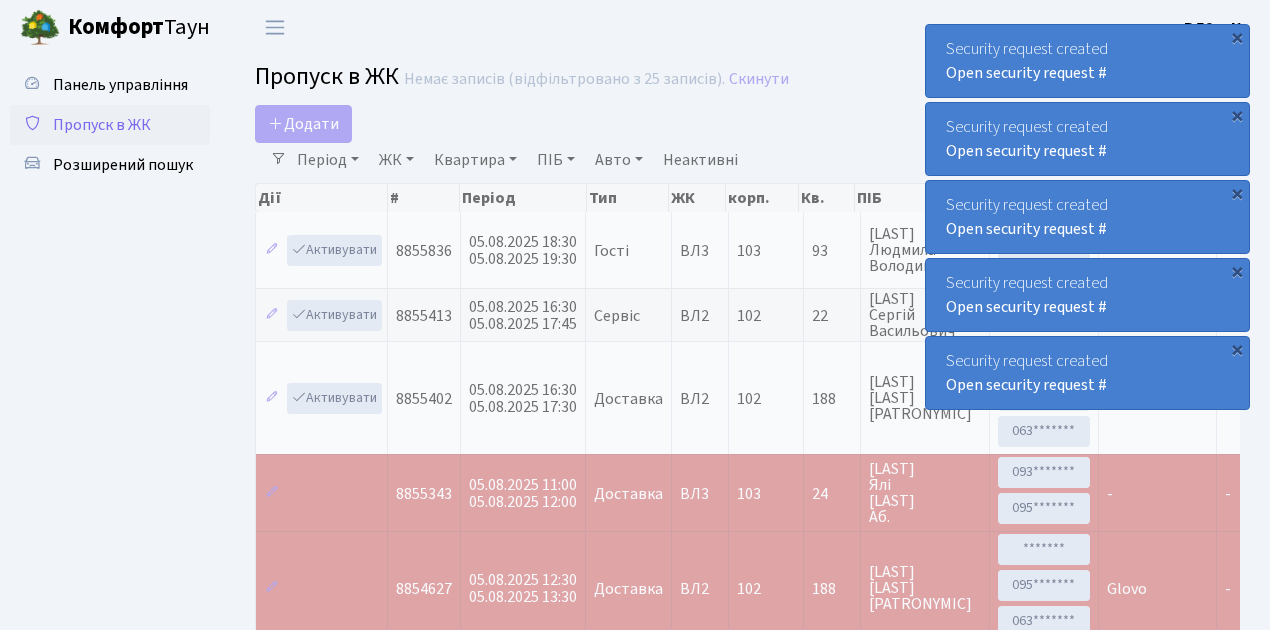 select on "25" 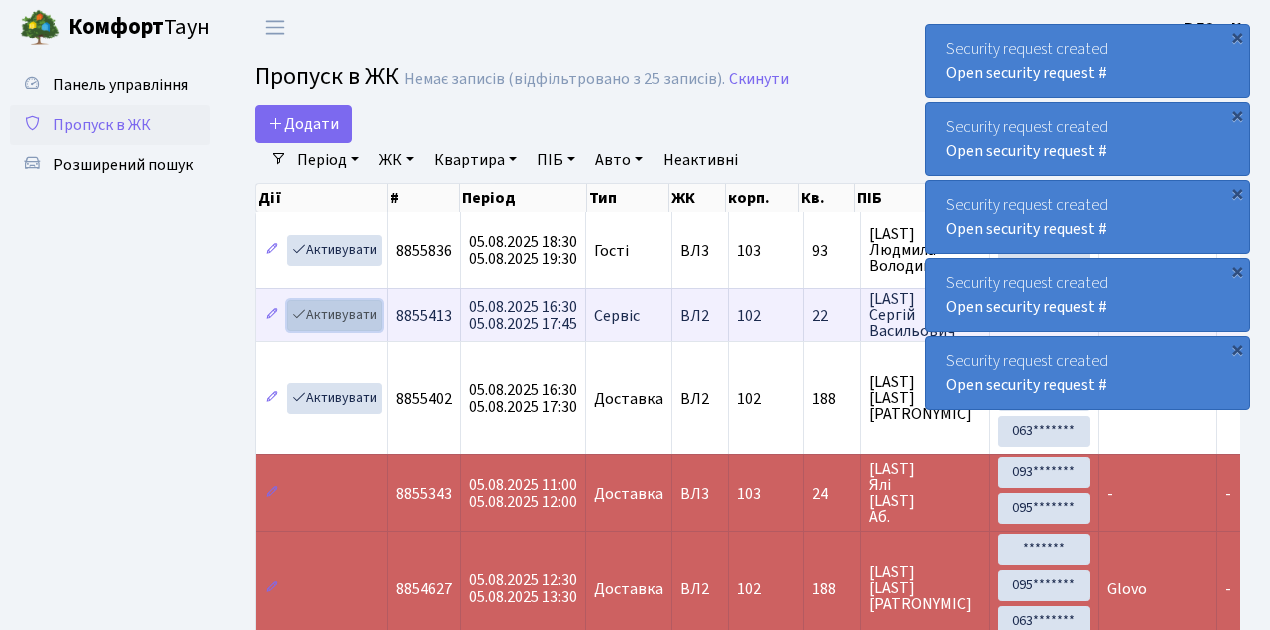 click on "Активувати" at bounding box center (334, 315) 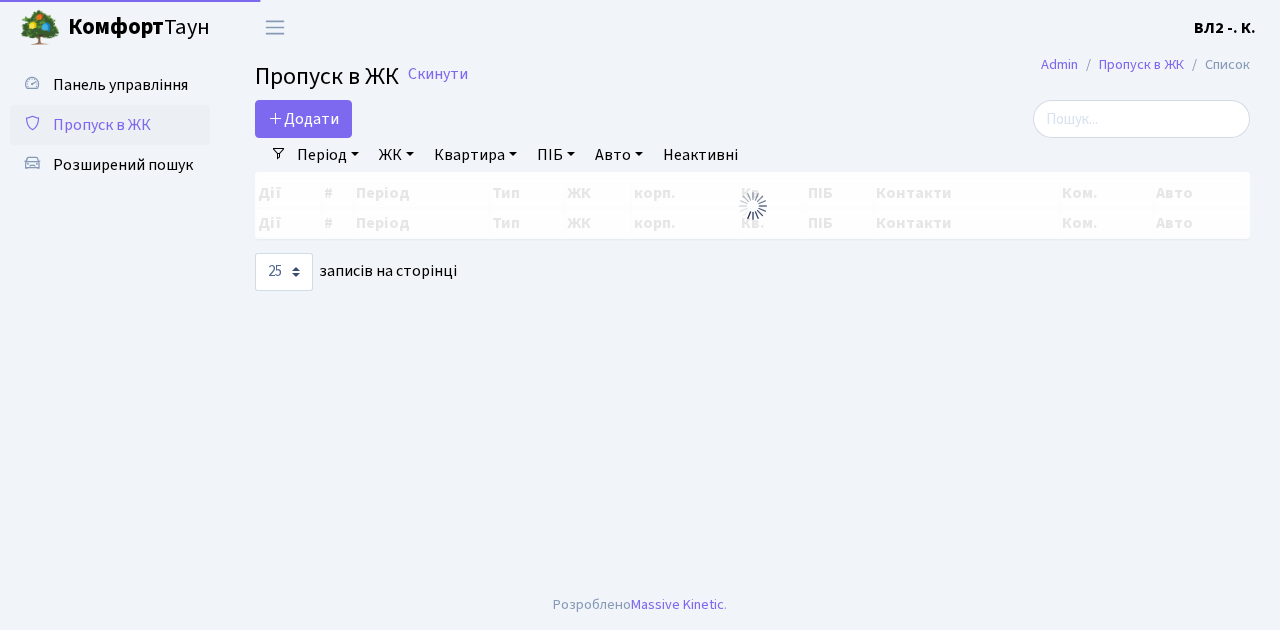 select on "25" 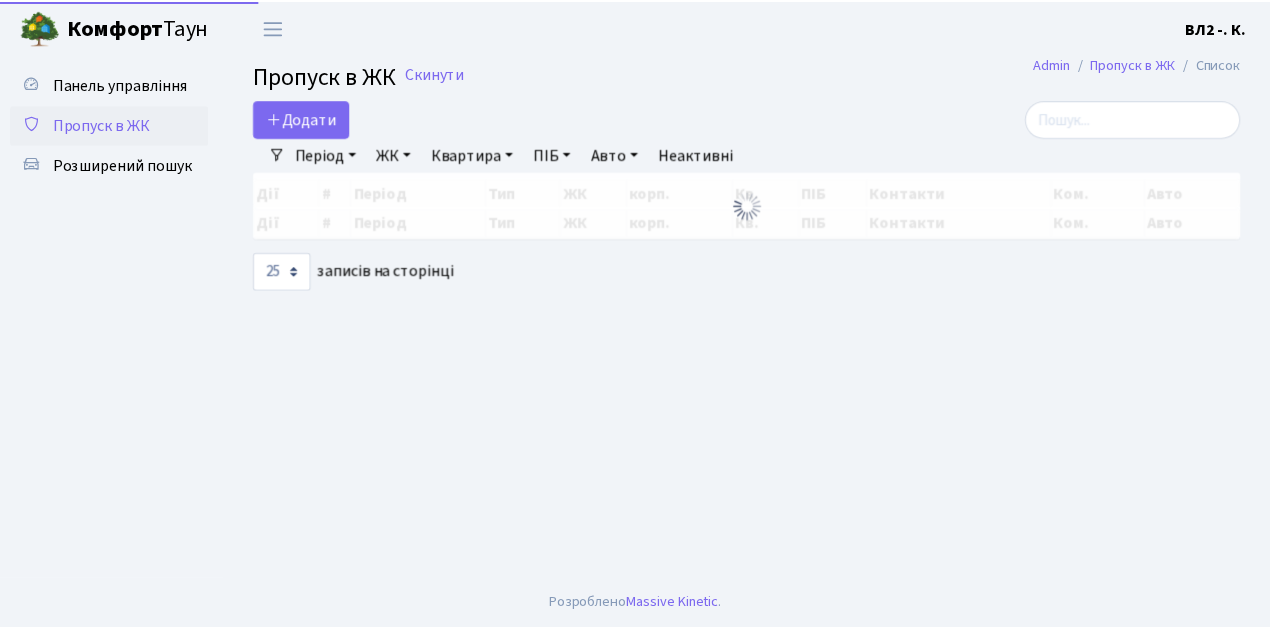 scroll, scrollTop: 0, scrollLeft: 0, axis: both 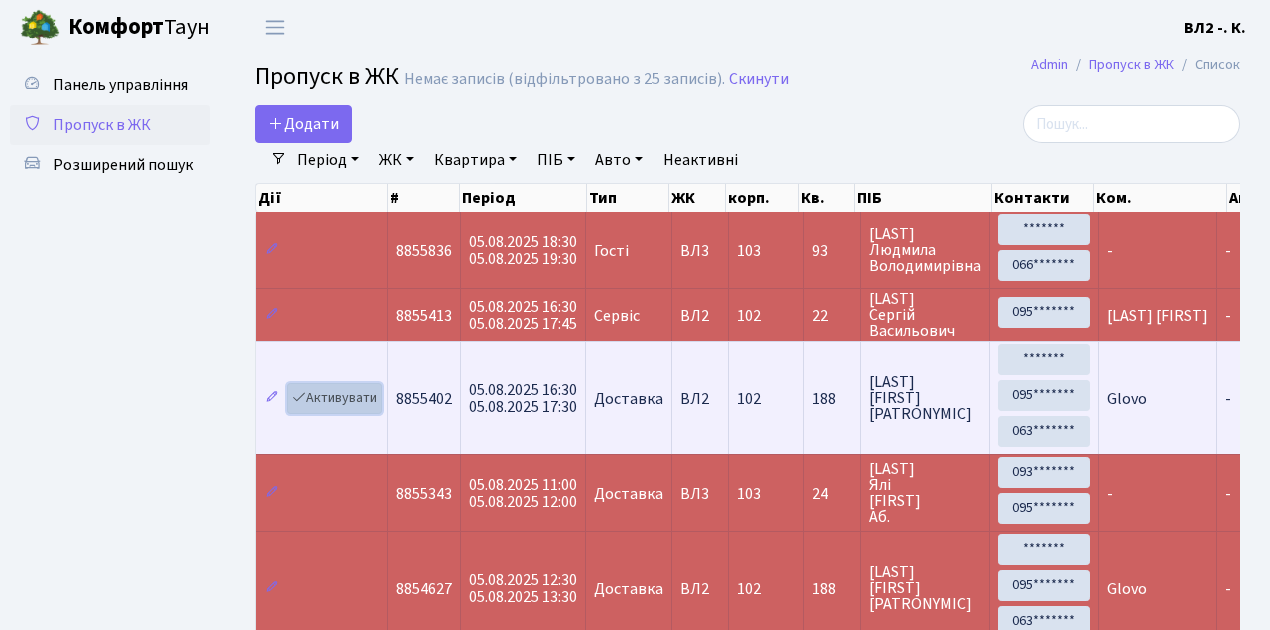click on "Активувати" at bounding box center (334, 398) 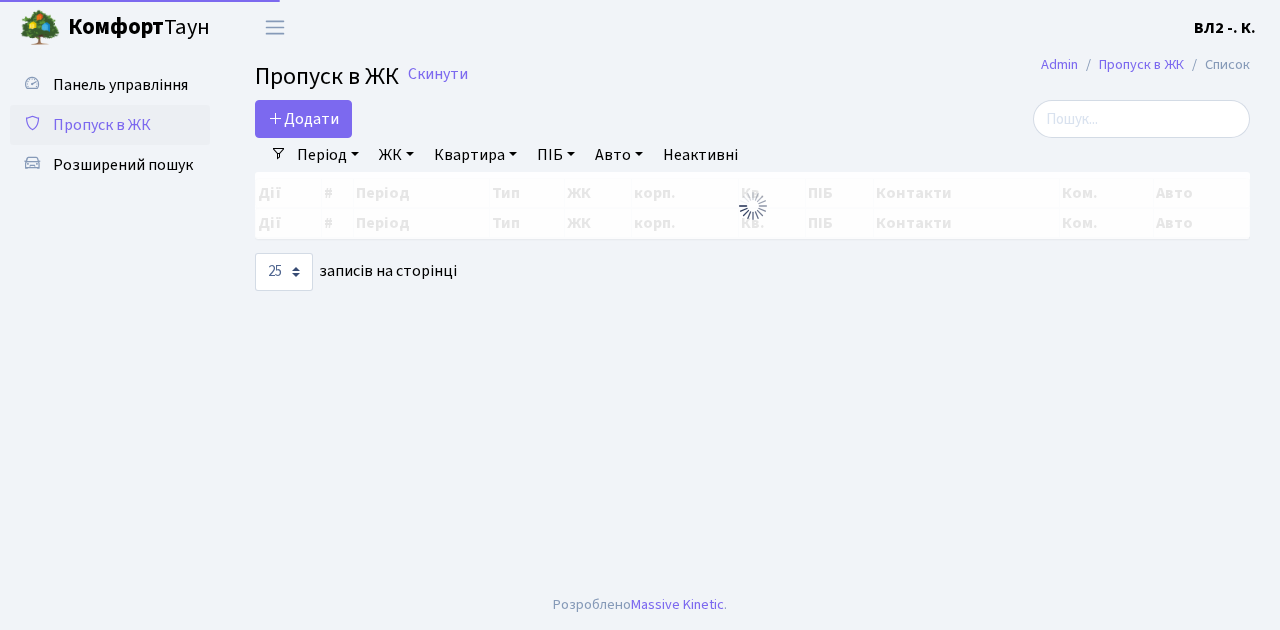 select on "25" 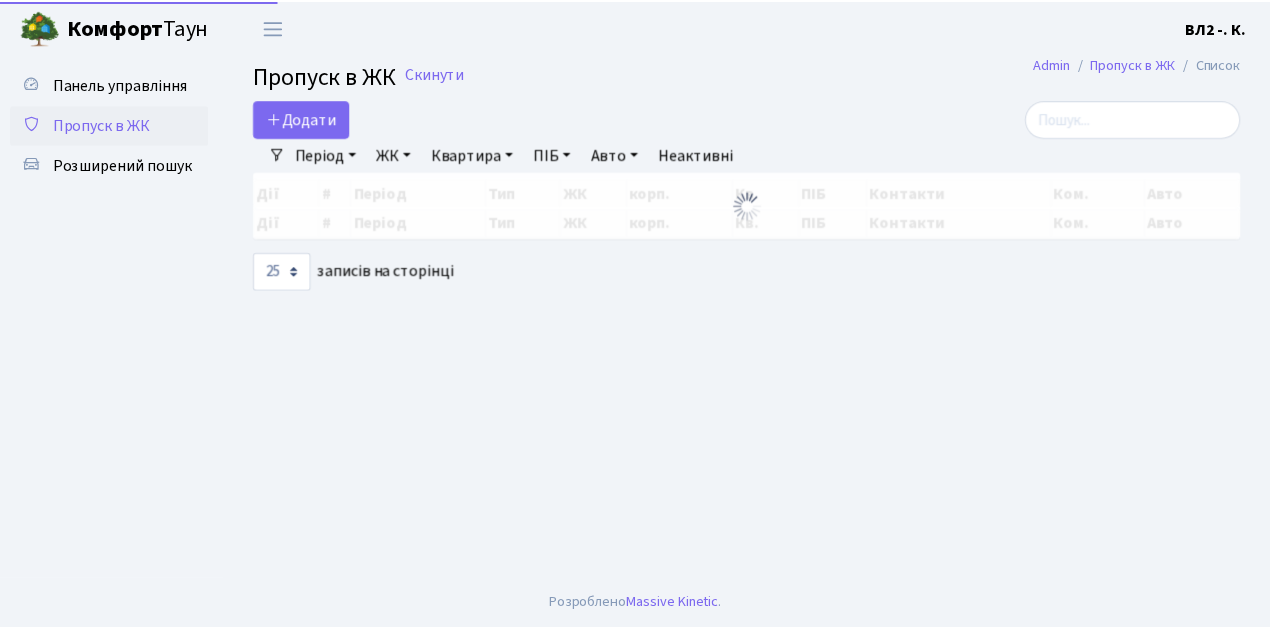 scroll, scrollTop: 0, scrollLeft: 0, axis: both 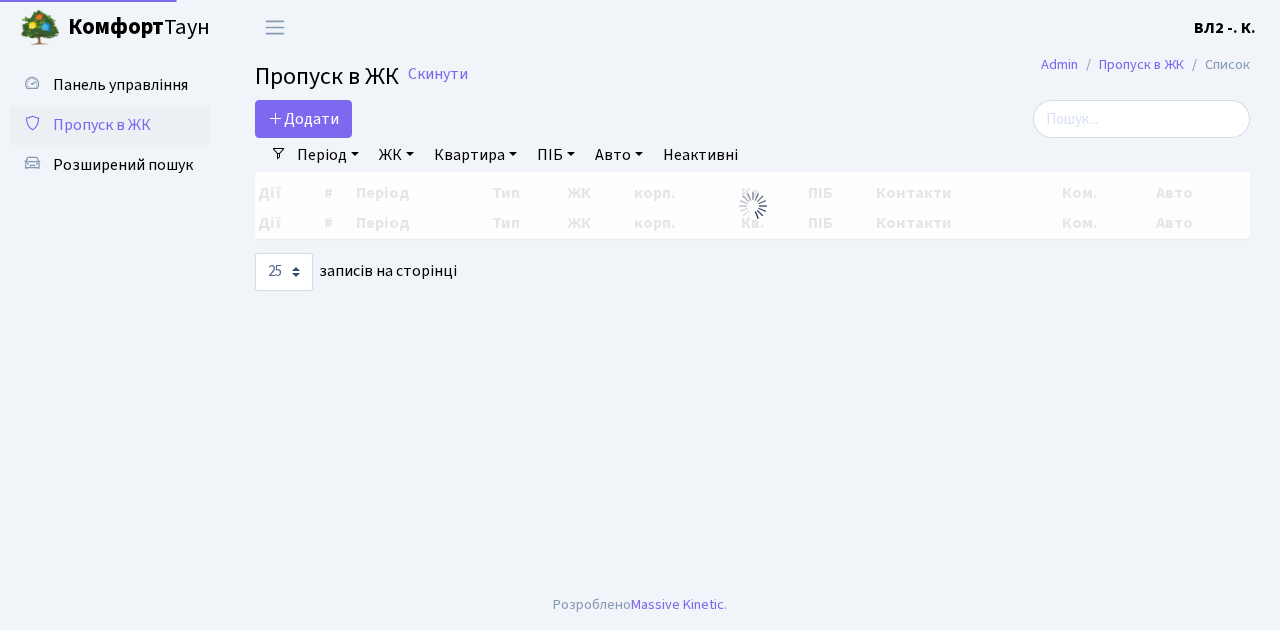 select on "25" 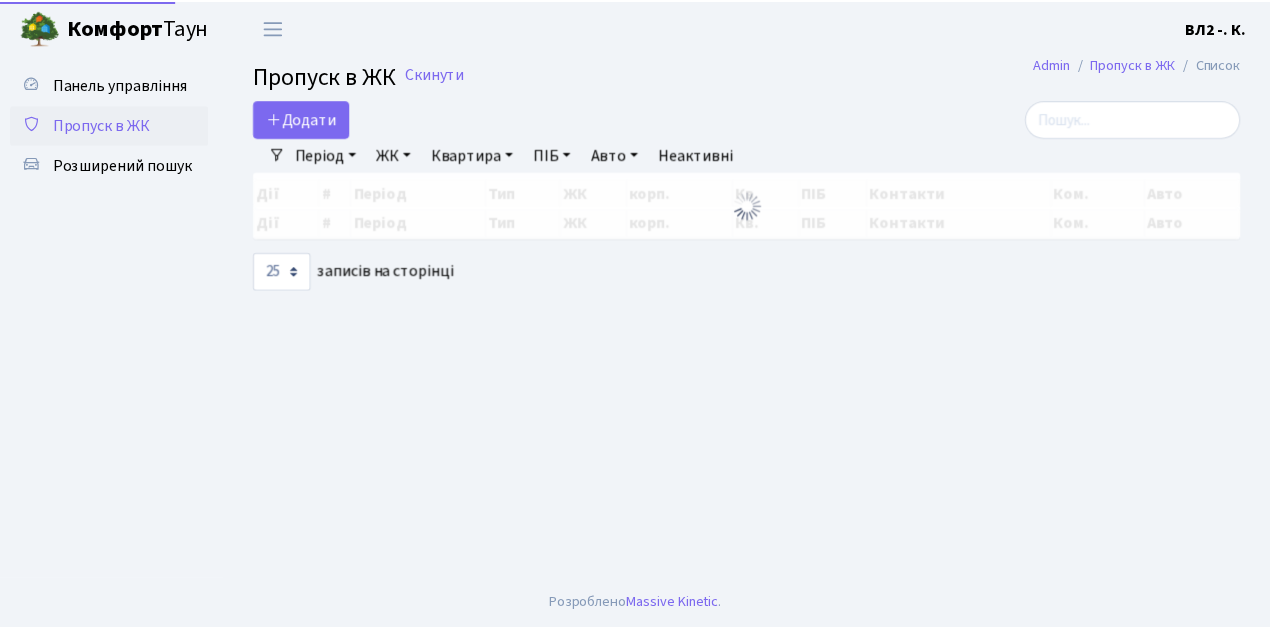 scroll, scrollTop: 0, scrollLeft: 0, axis: both 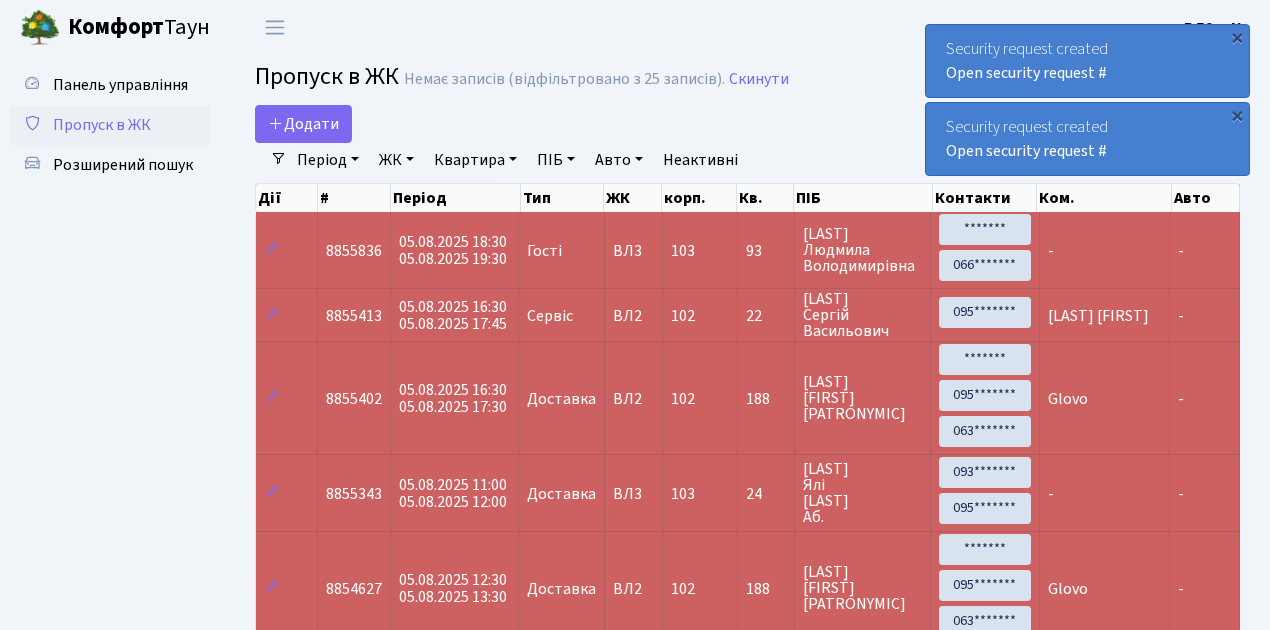 click on "Пропуск в ЖК" at bounding box center [102, 125] 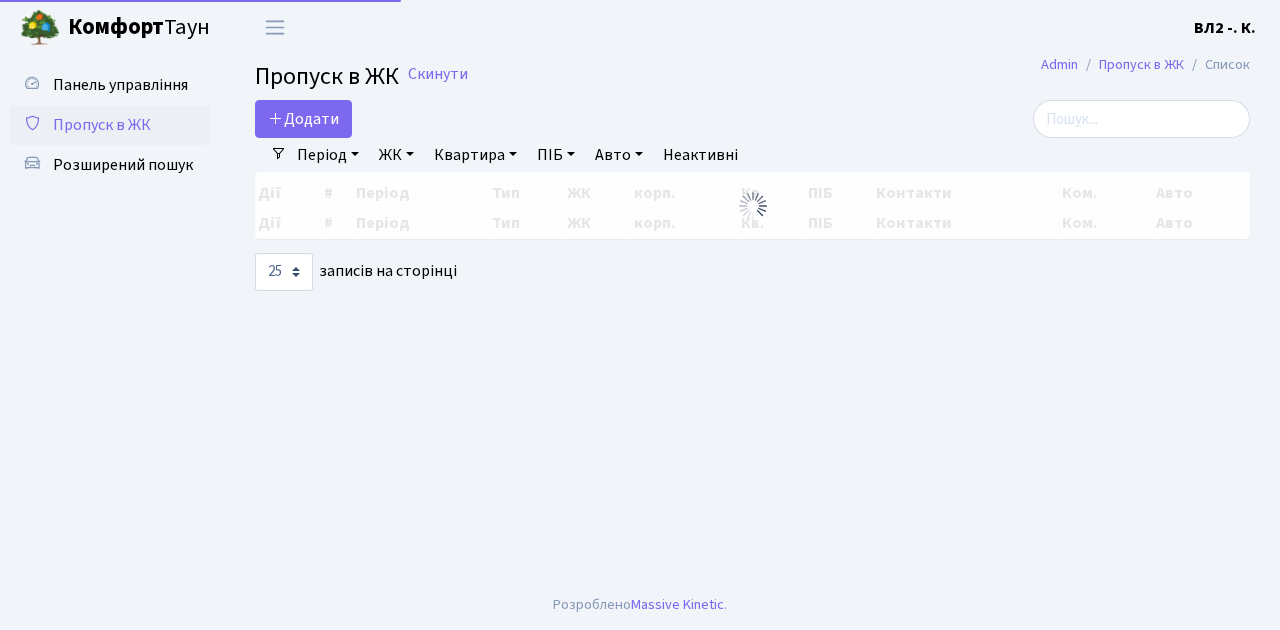 select on "25" 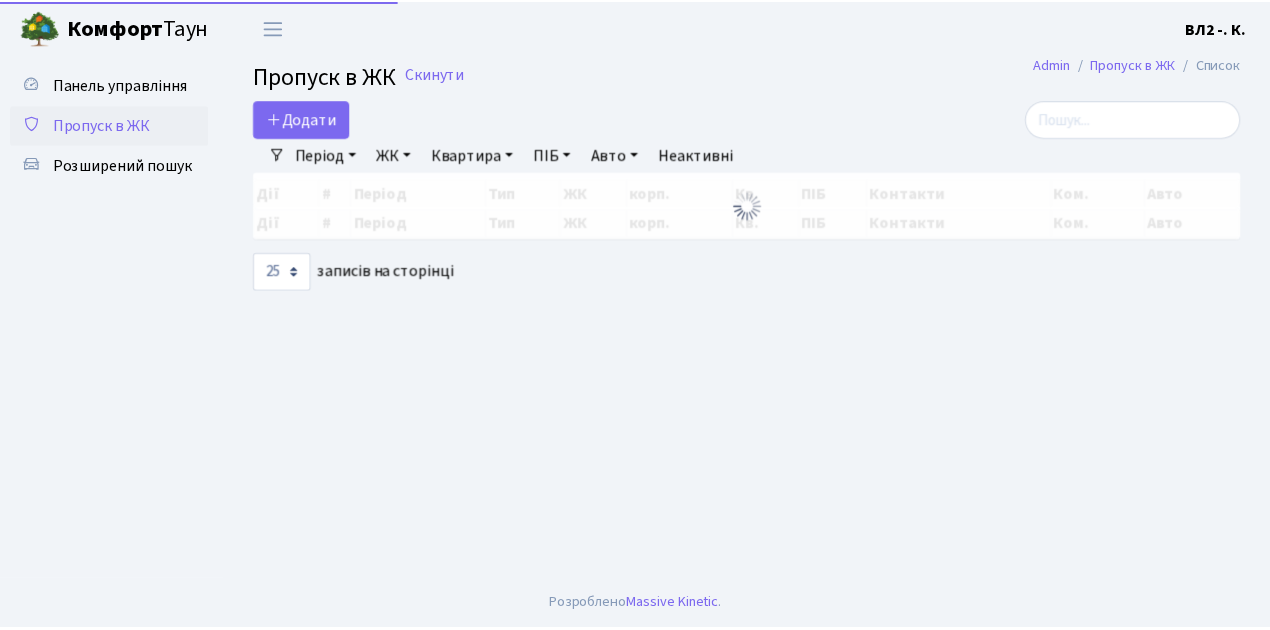 scroll, scrollTop: 0, scrollLeft: 0, axis: both 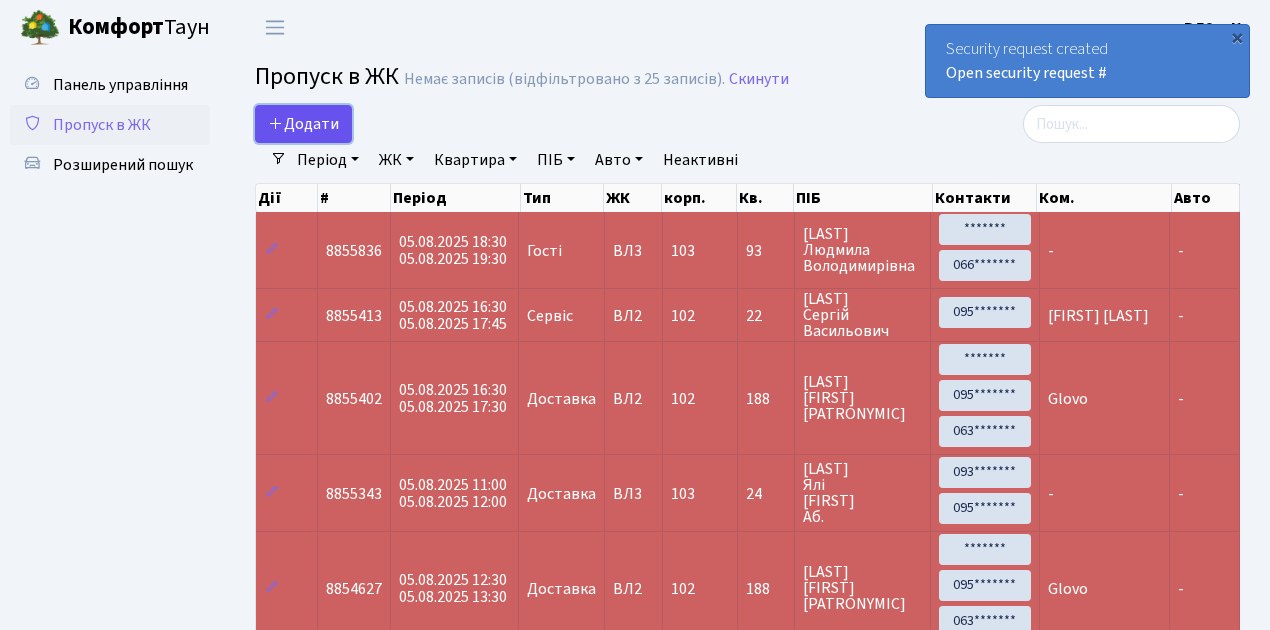 click on "Додати" at bounding box center (303, 124) 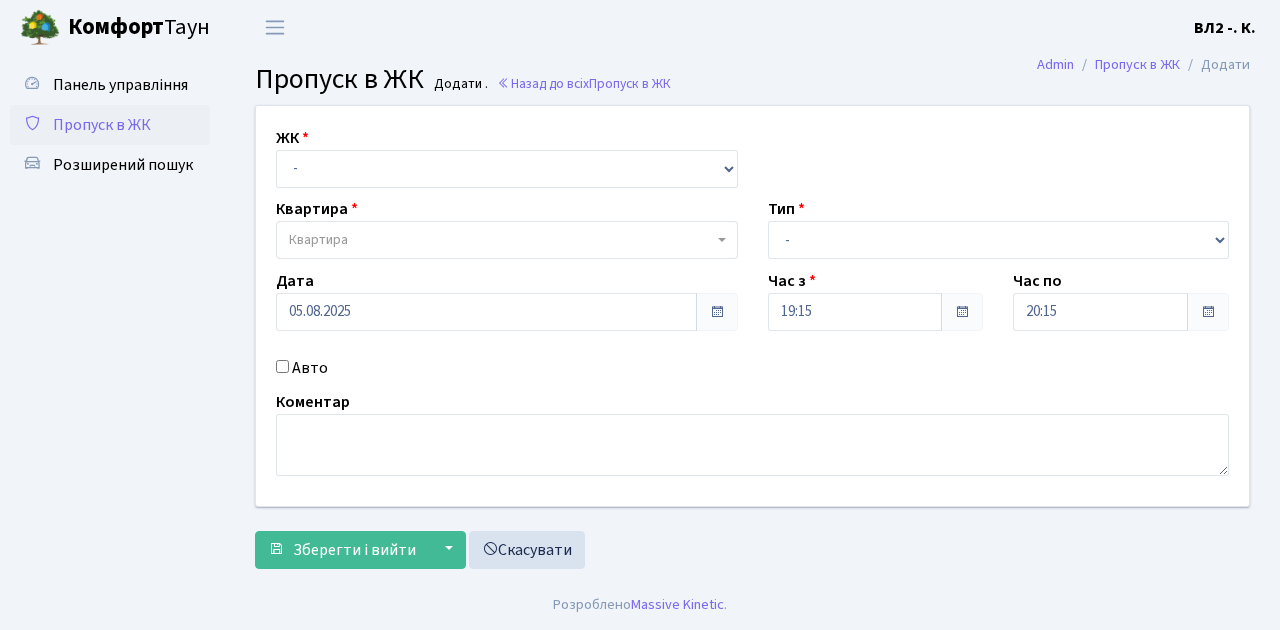 scroll, scrollTop: 0, scrollLeft: 0, axis: both 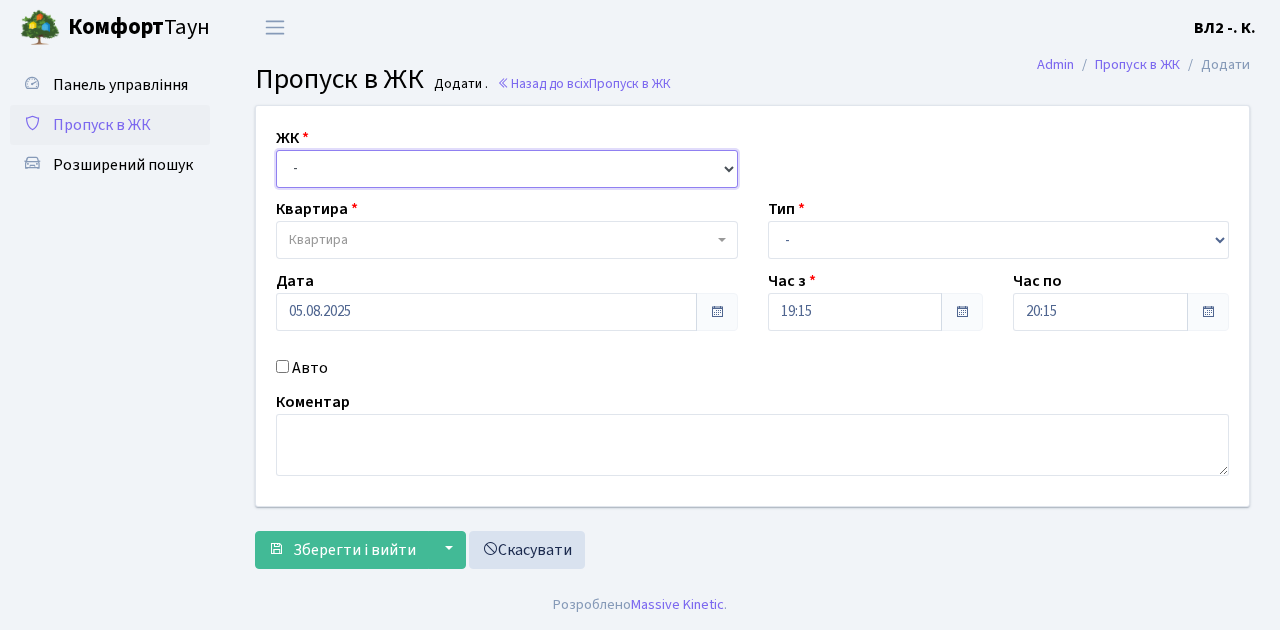 click on "-
ВЛ1, Ужгородський пров., 4/1
ВЛ2, Голосіївський просп., 76
ВЛ3, пр.Голосіївський, 78/2" at bounding box center (507, 169) 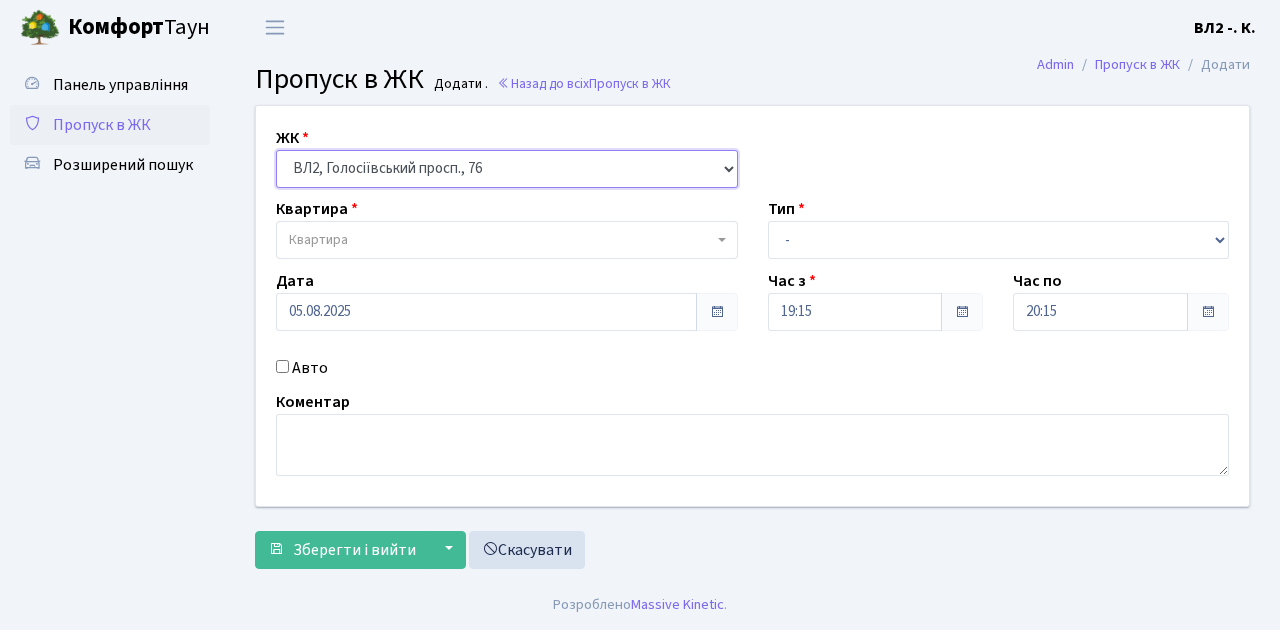 click on "-
ВЛ1, Ужгородський пров., 4/1
ВЛ2, Голосіївський просп., 76
ВЛ3, пр.Голосіївський, 78/2" at bounding box center [507, 169] 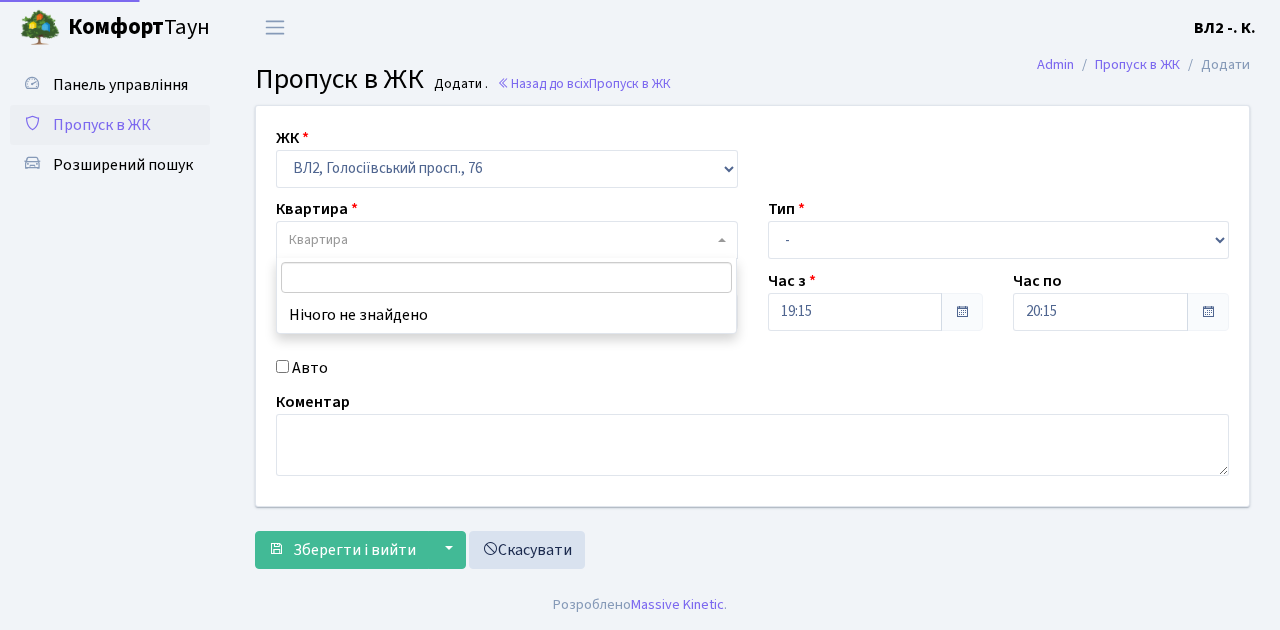 click on "Квартира" at bounding box center (501, 240) 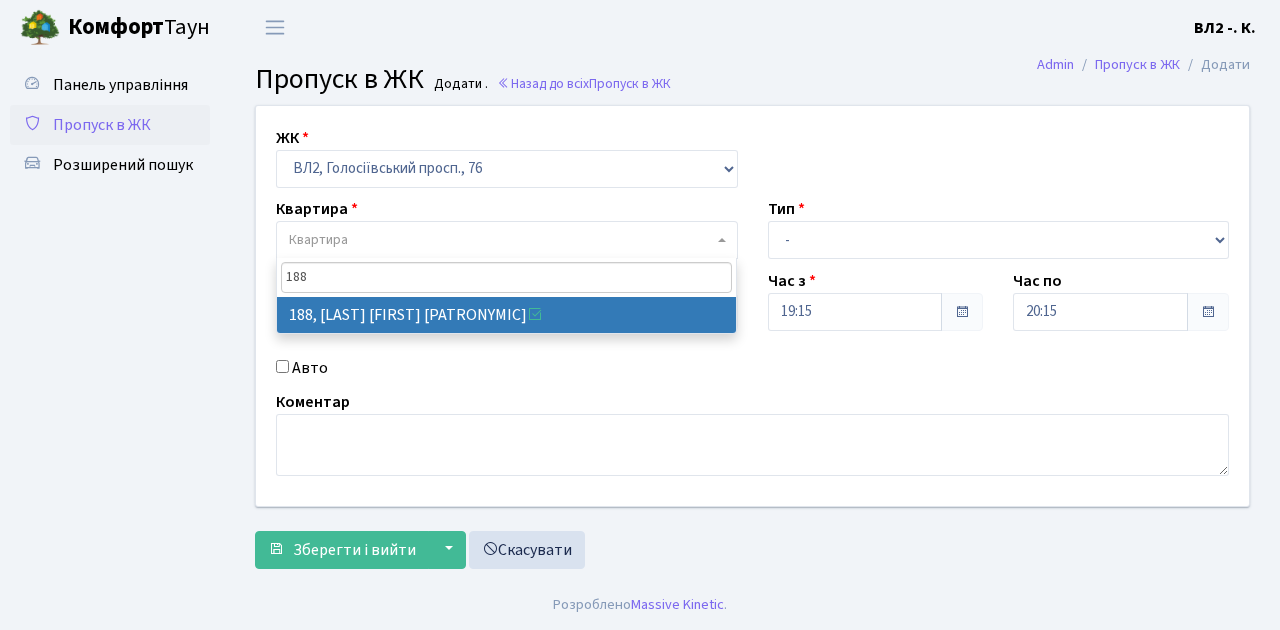 type on "188" 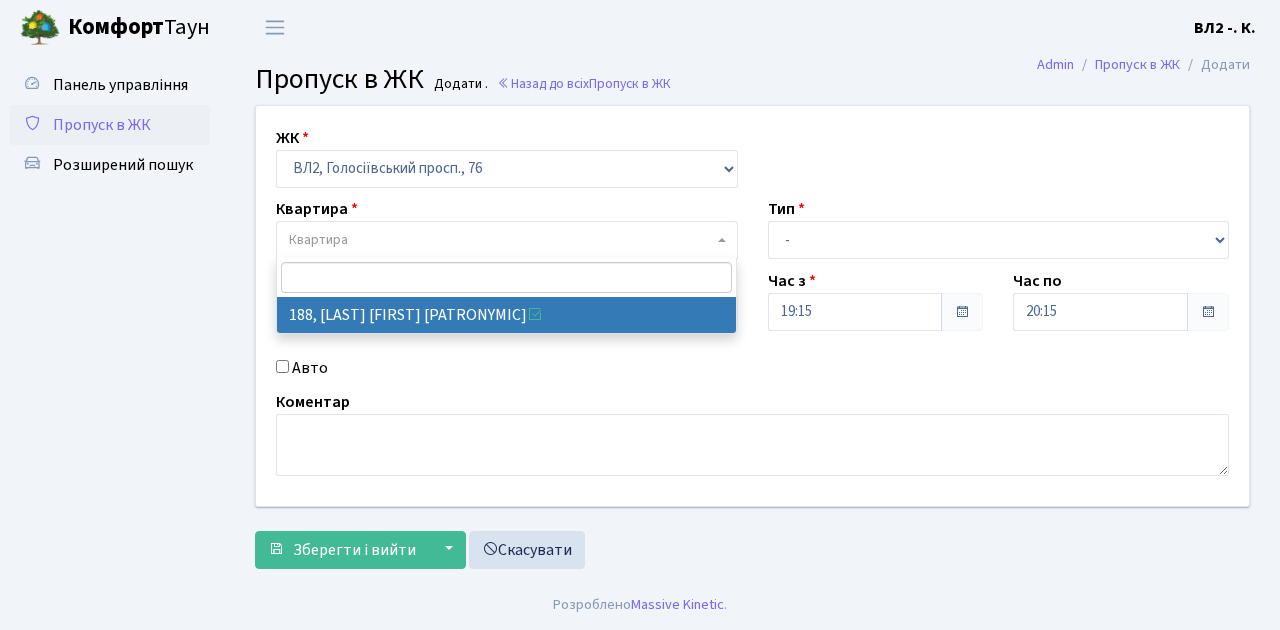 select on "40000" 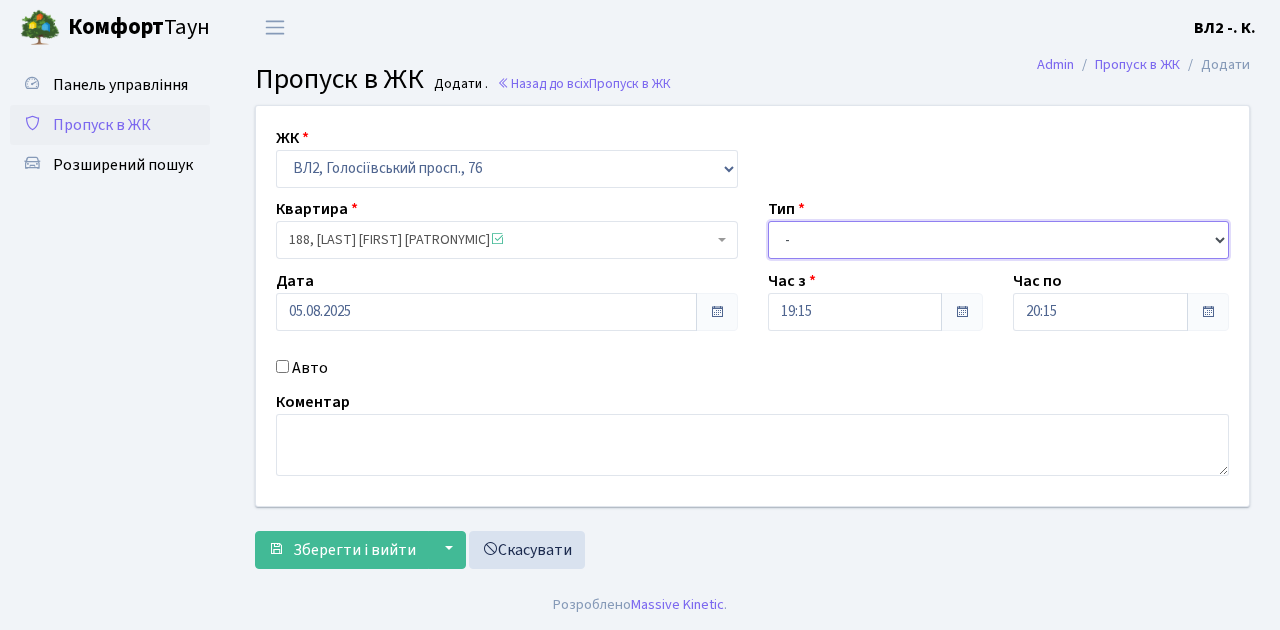 click on "-
Доставка
Таксі
Гості
Сервіс" at bounding box center (999, 240) 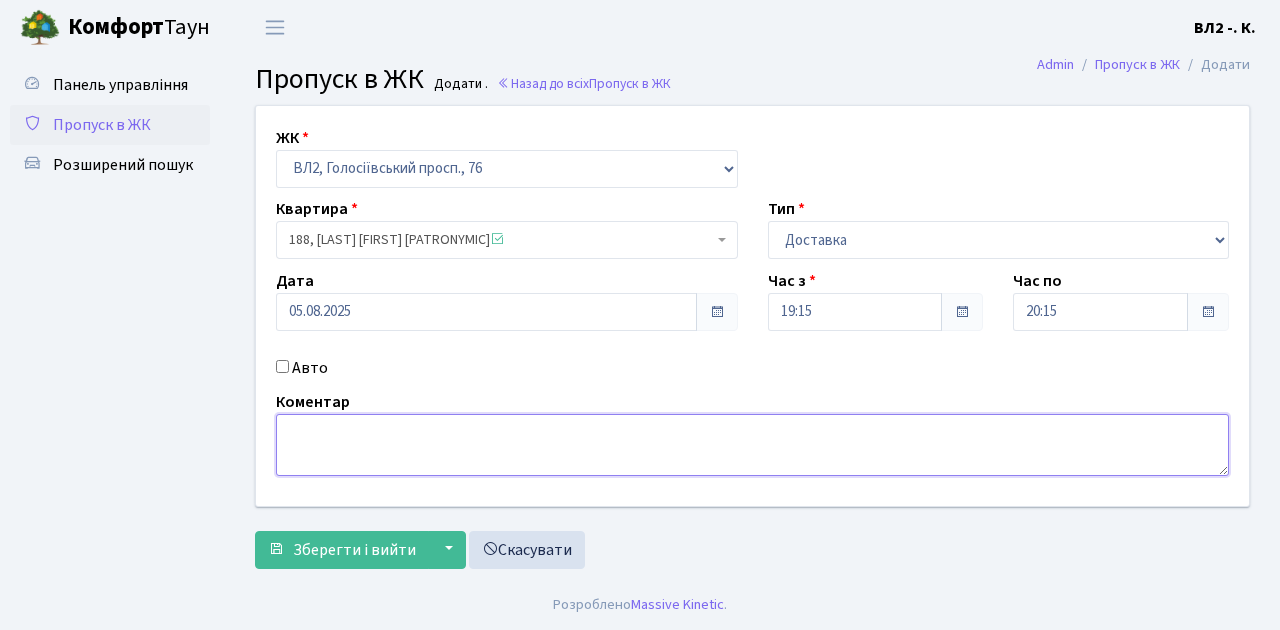 click at bounding box center (752, 445) 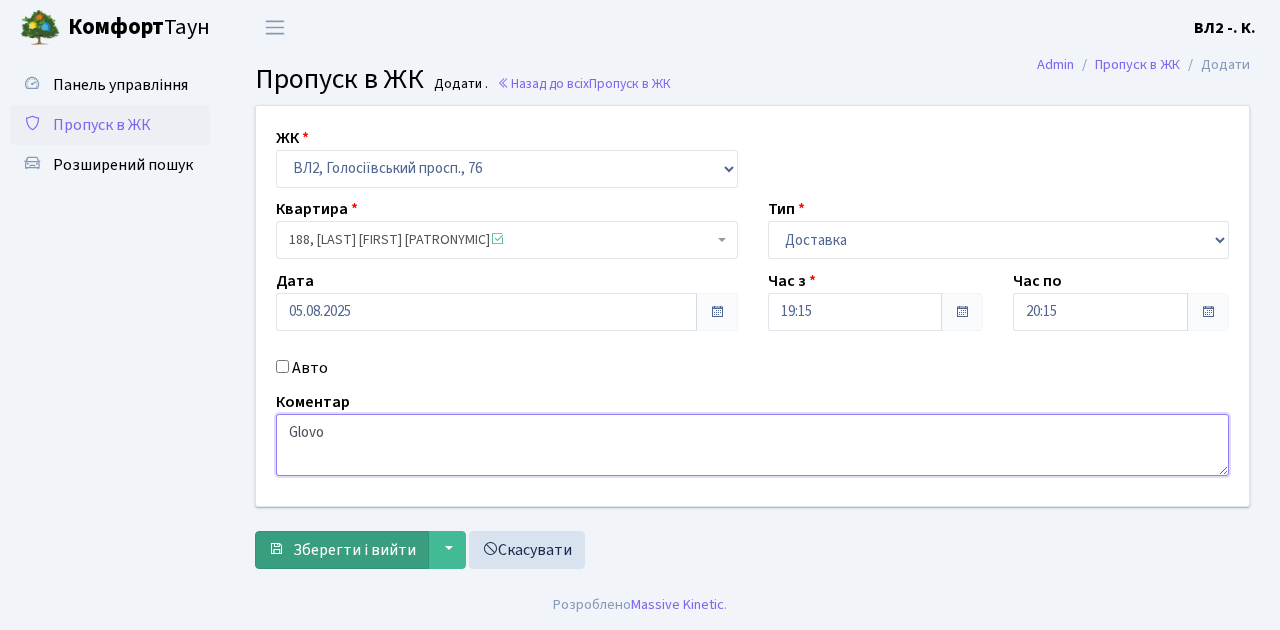type on "Glovo" 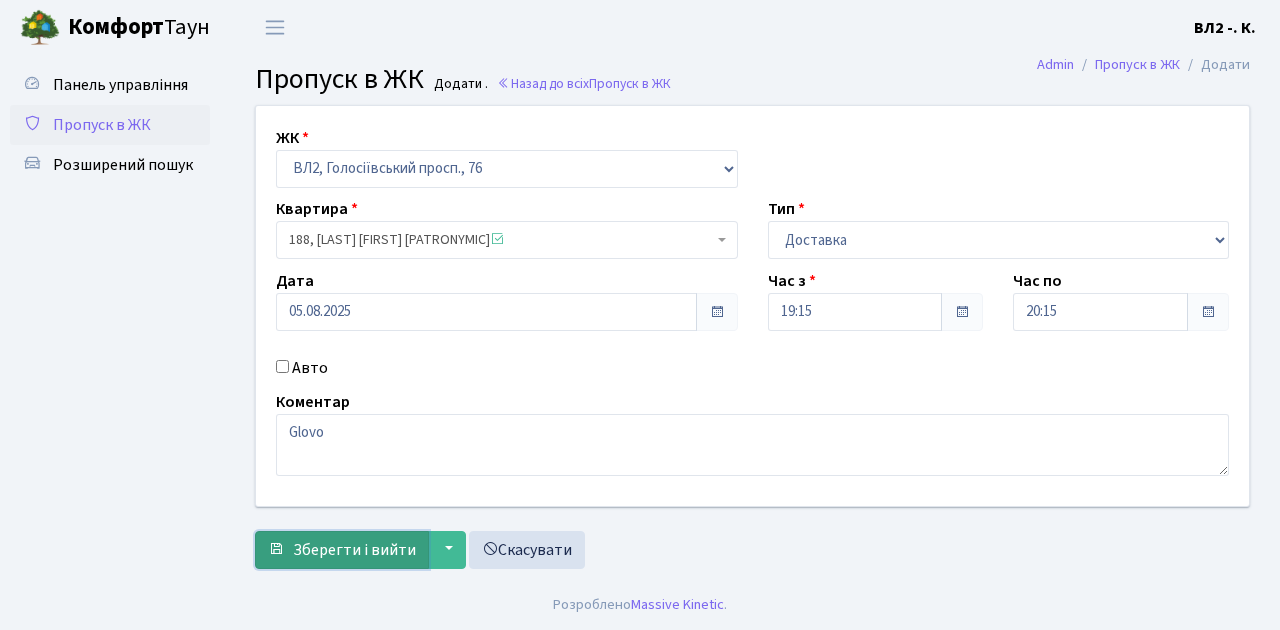 click on "Зберегти і вийти" at bounding box center (354, 550) 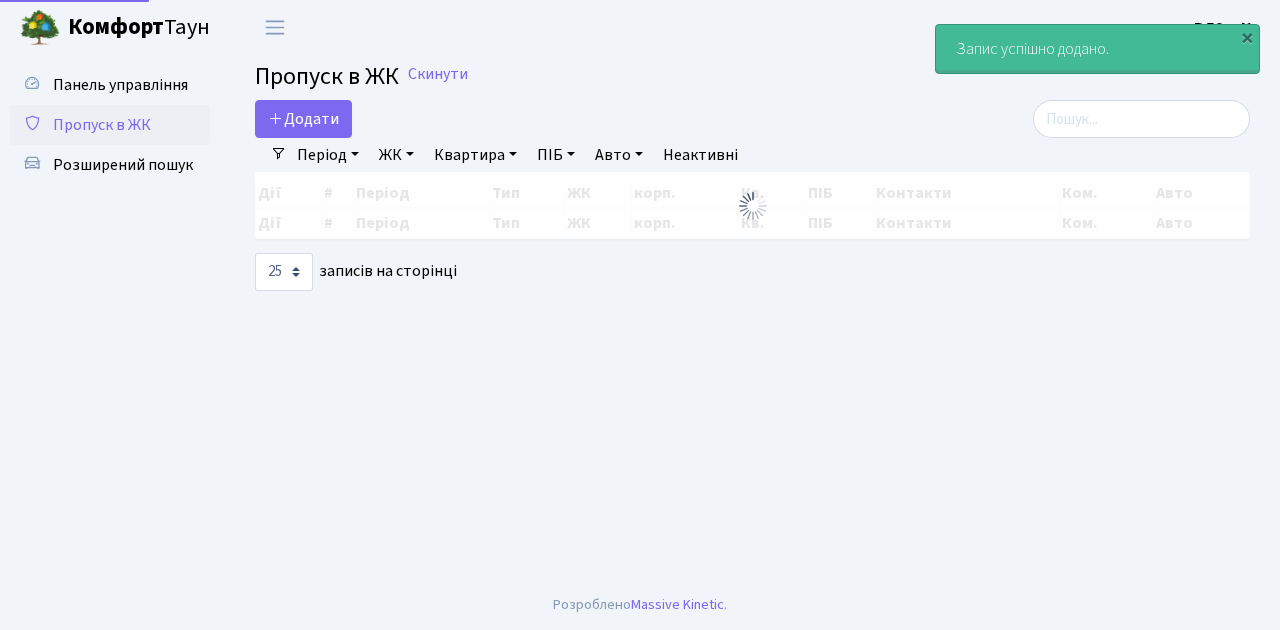 select on "25" 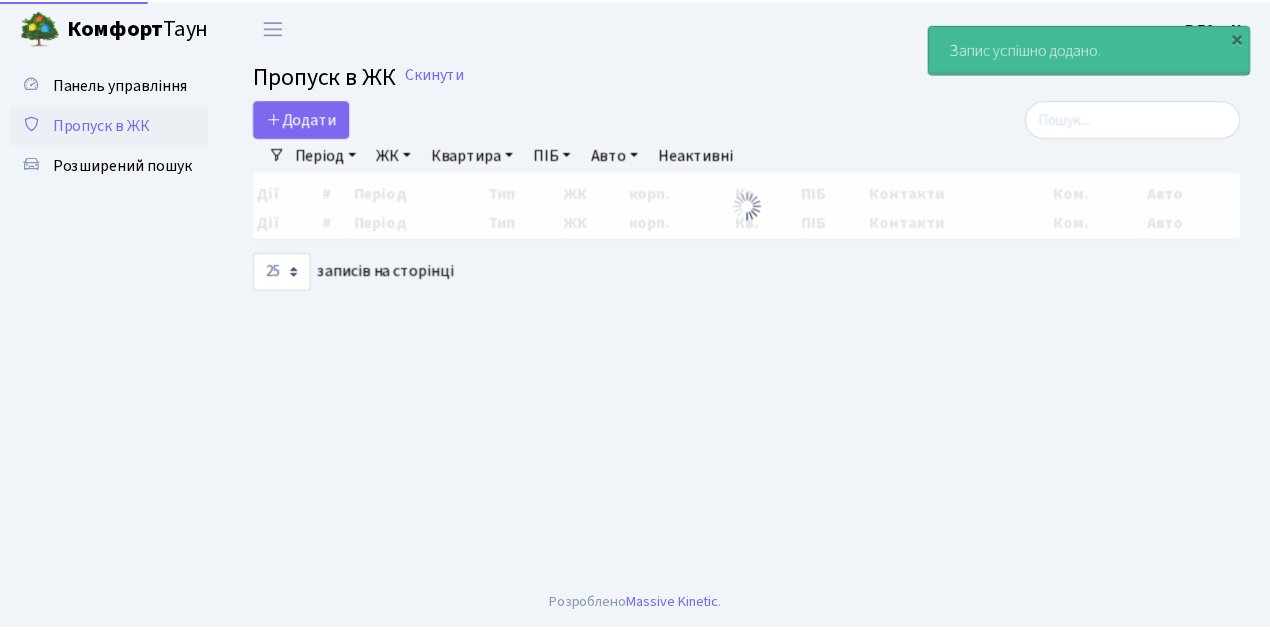 scroll, scrollTop: 0, scrollLeft: 0, axis: both 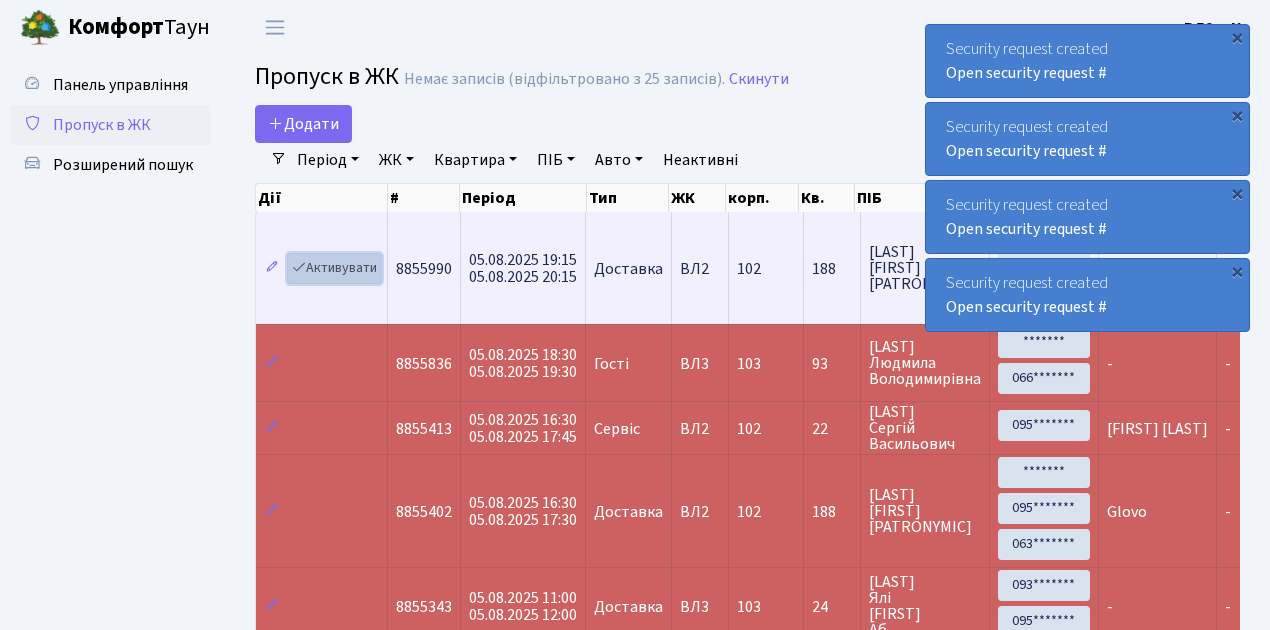 click on "Активувати" at bounding box center [334, 268] 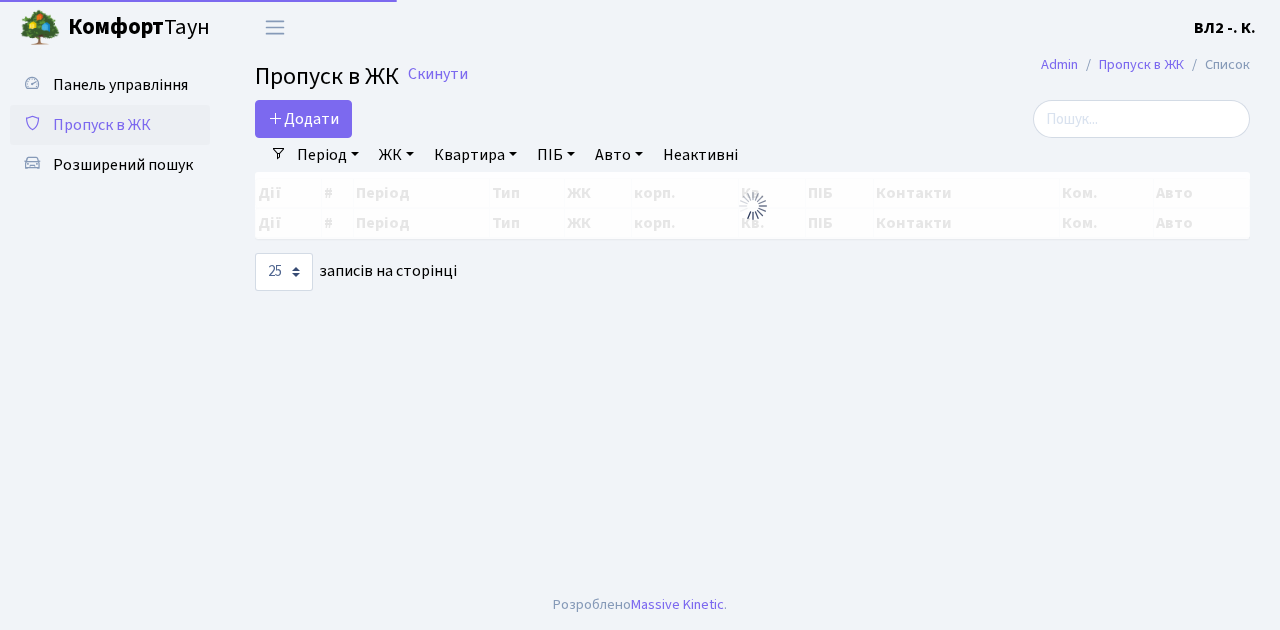 select on "25" 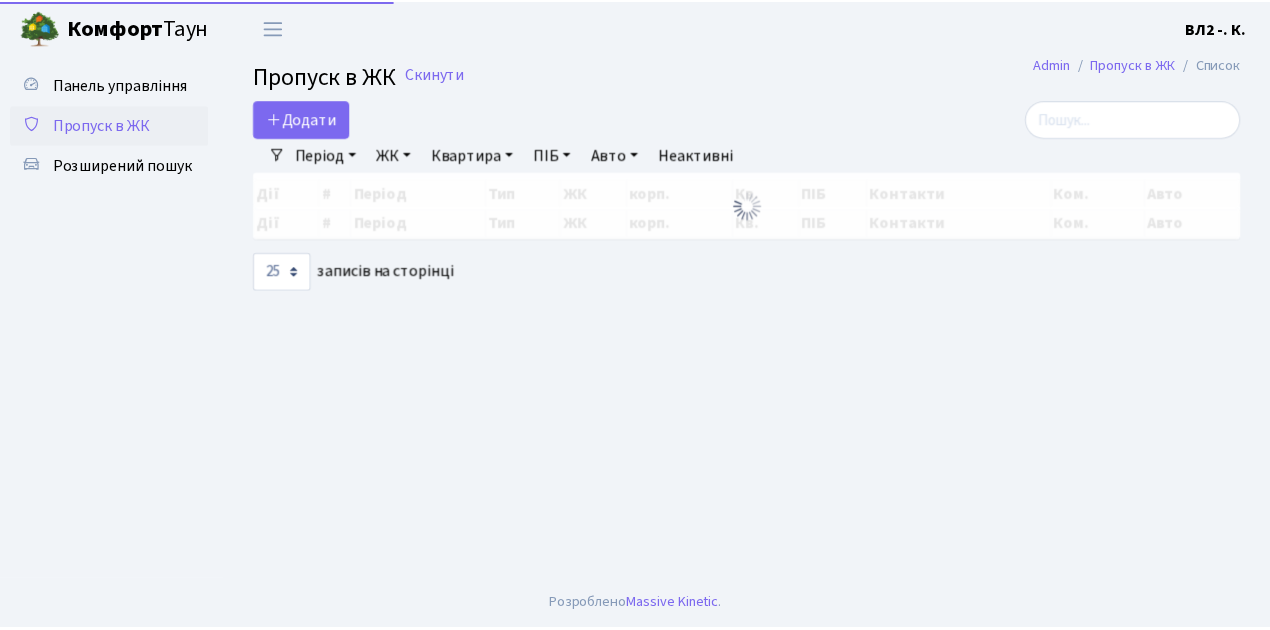 scroll, scrollTop: 0, scrollLeft: 0, axis: both 